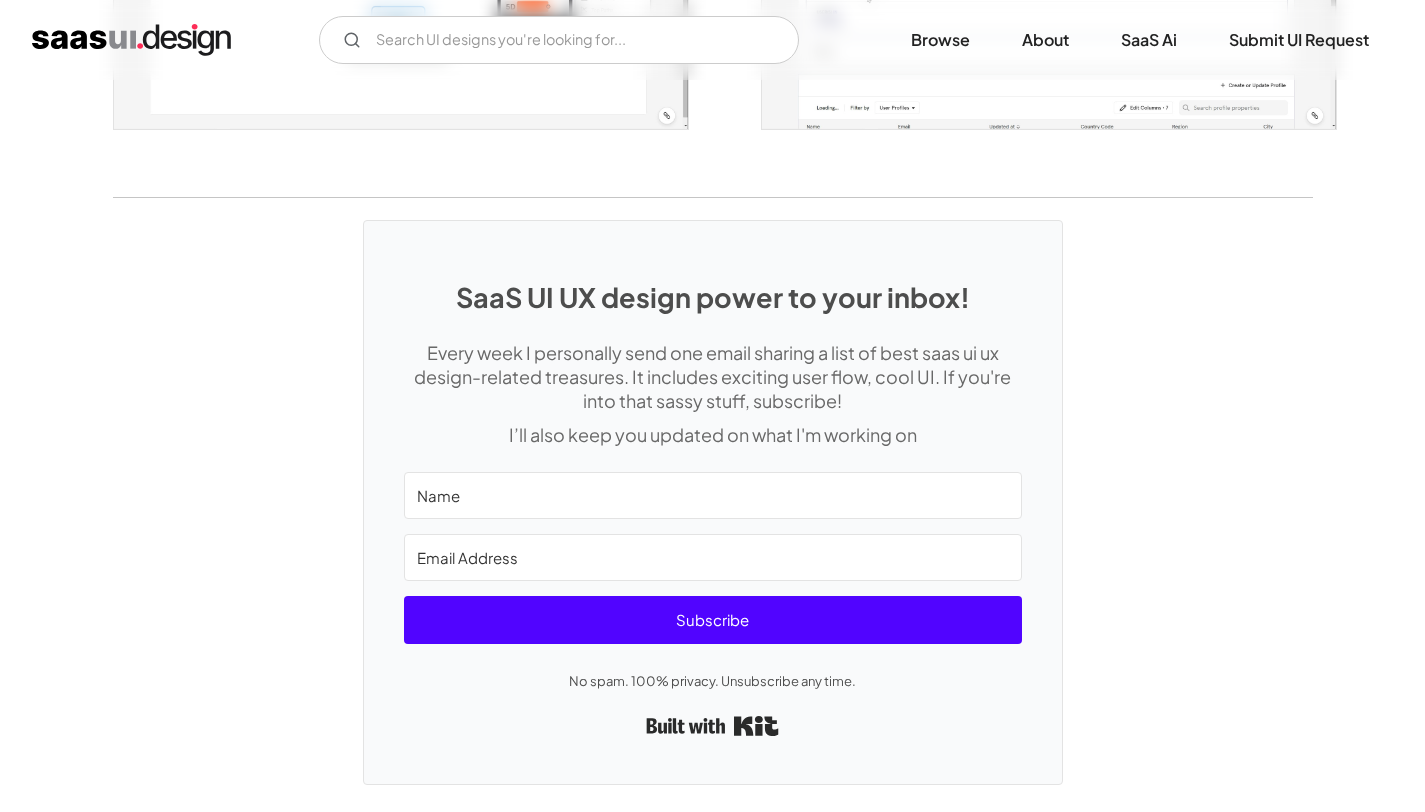 scroll, scrollTop: 3961, scrollLeft: 0, axis: vertical 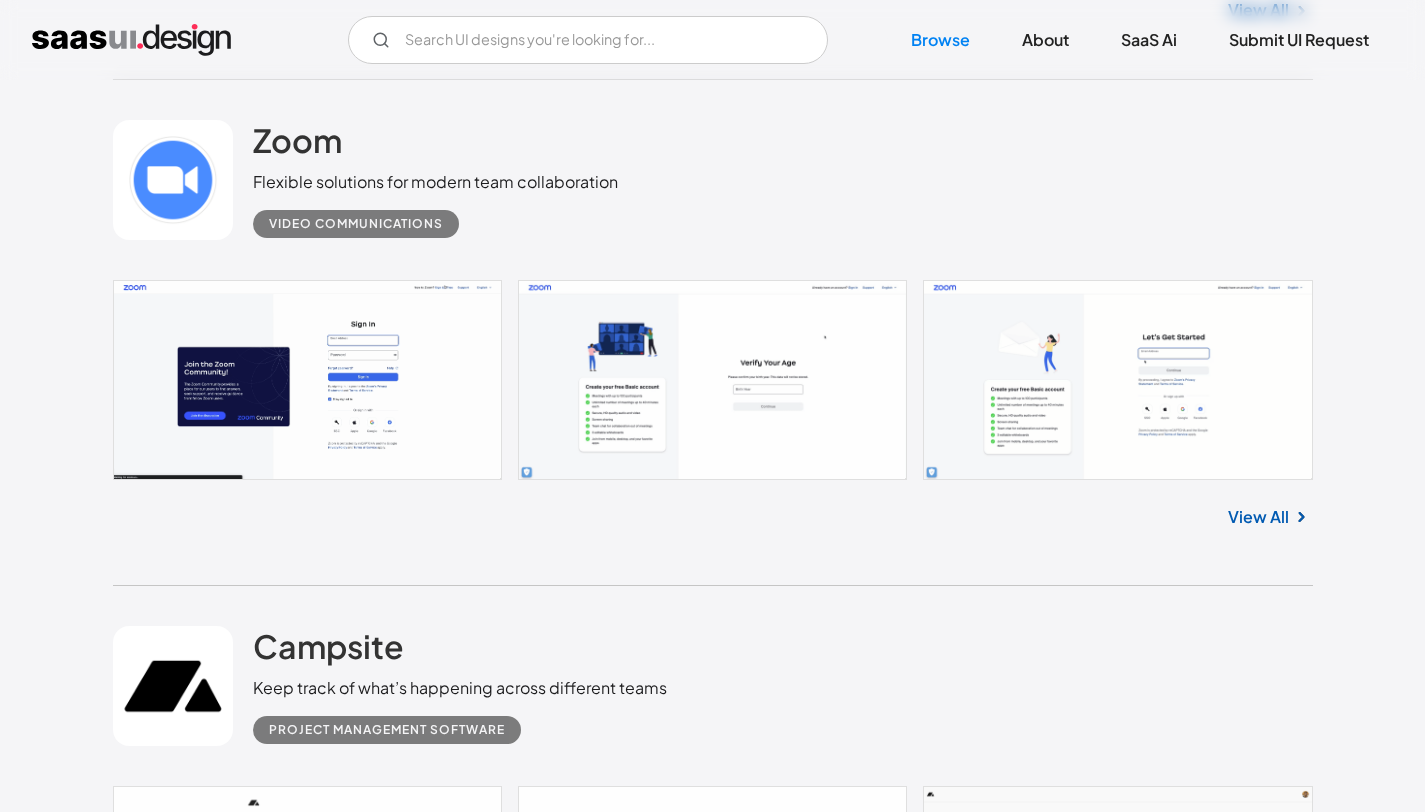 click at bounding box center (713, 5129) 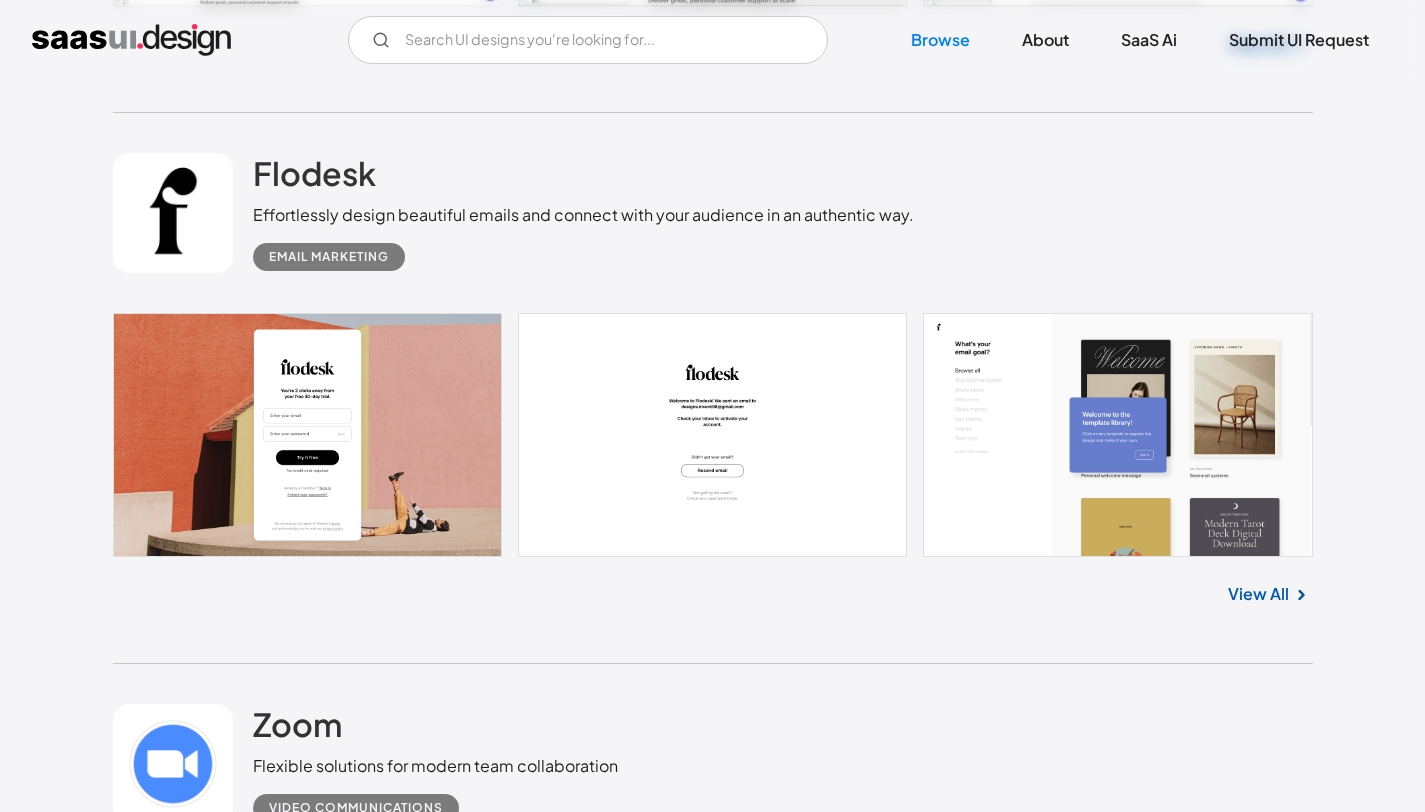 scroll, scrollTop: 10093, scrollLeft: 0, axis: vertical 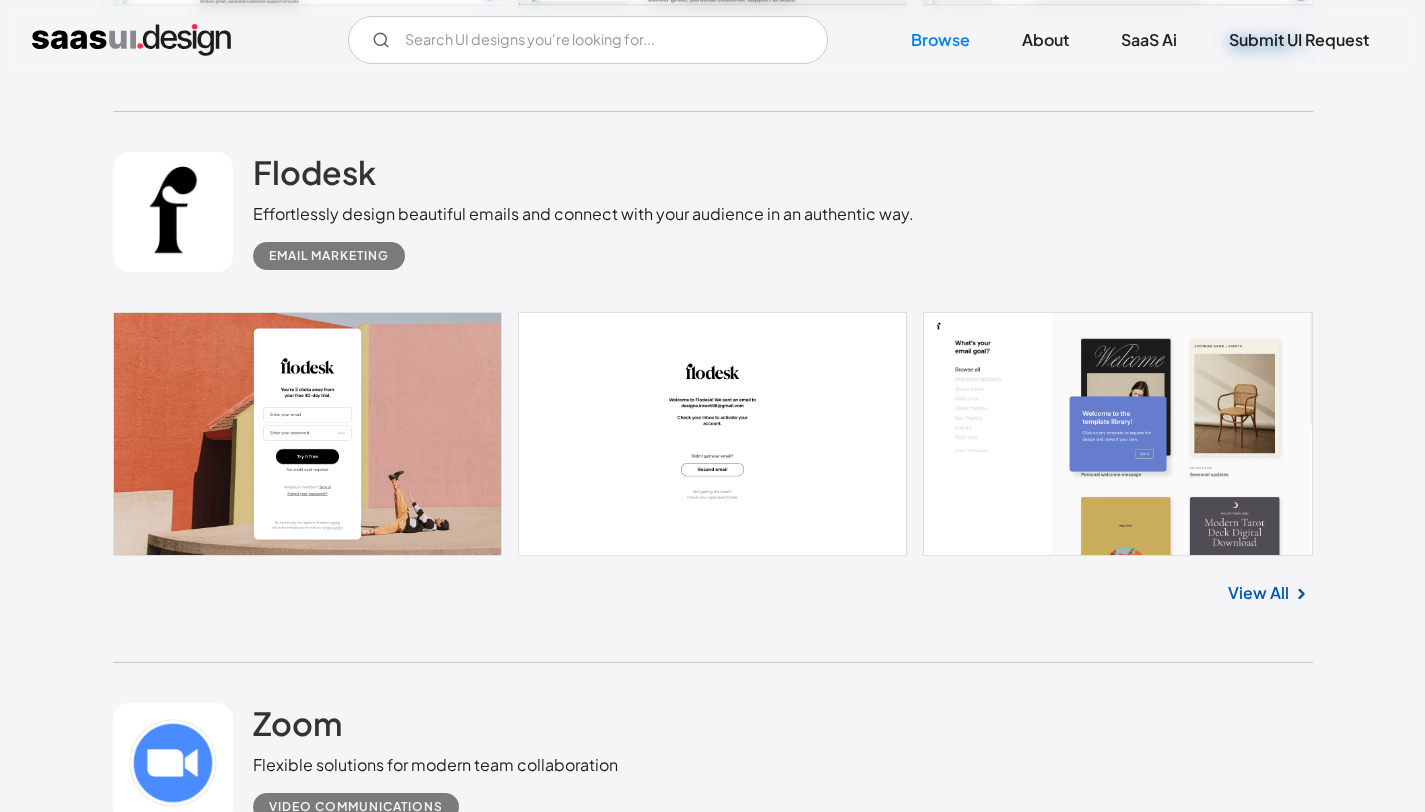 click at bounding box center [713, 5190] 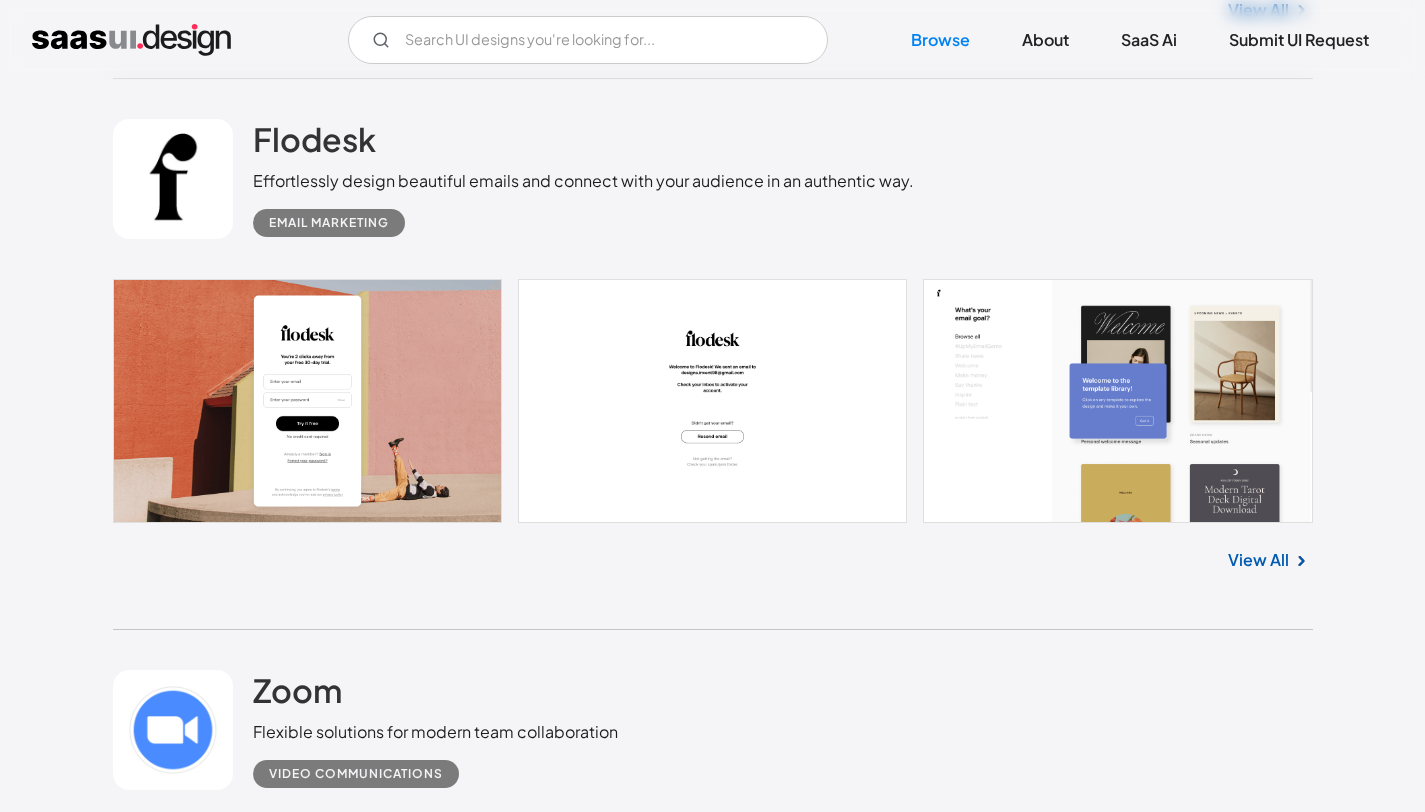 scroll, scrollTop: 10174, scrollLeft: 0, axis: vertical 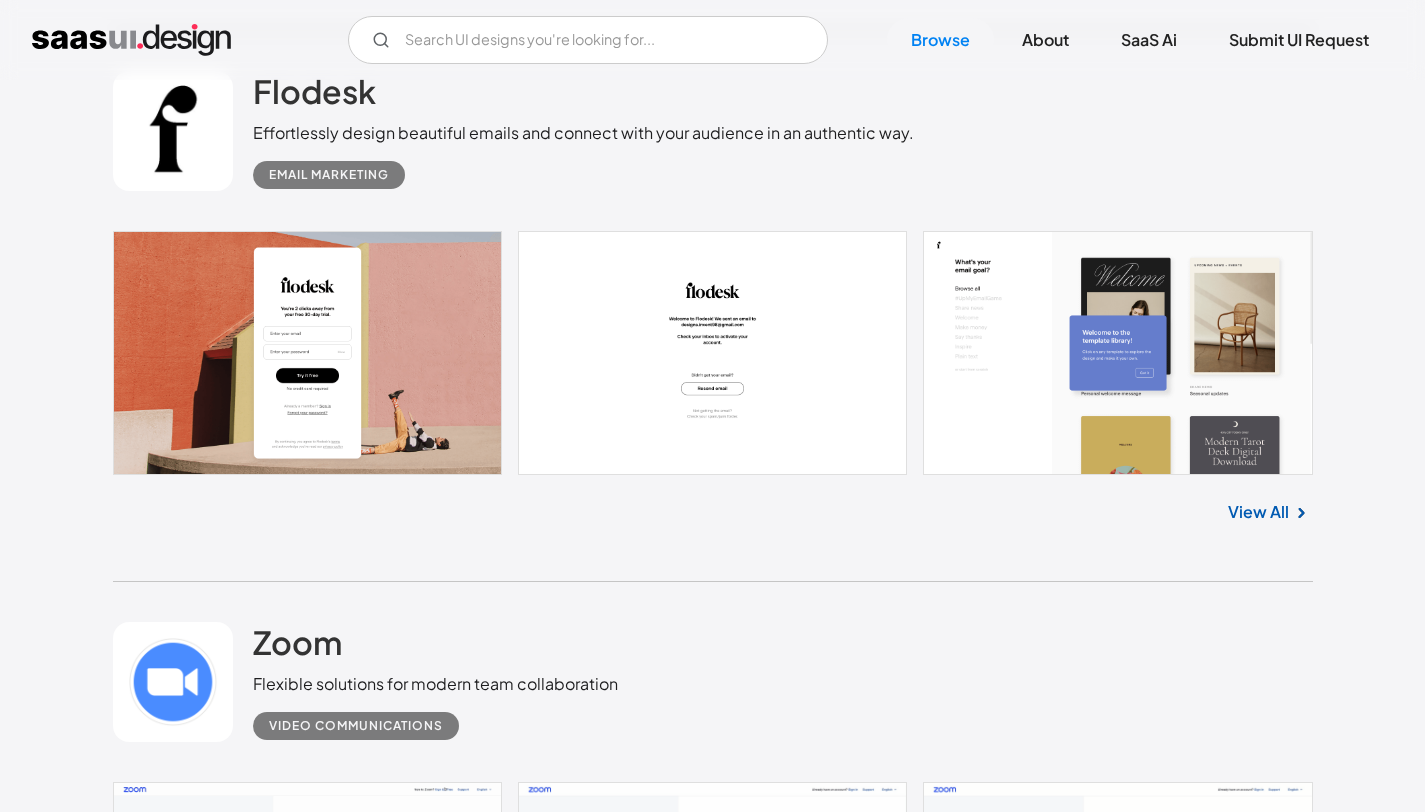 click at bounding box center [713, 4563] 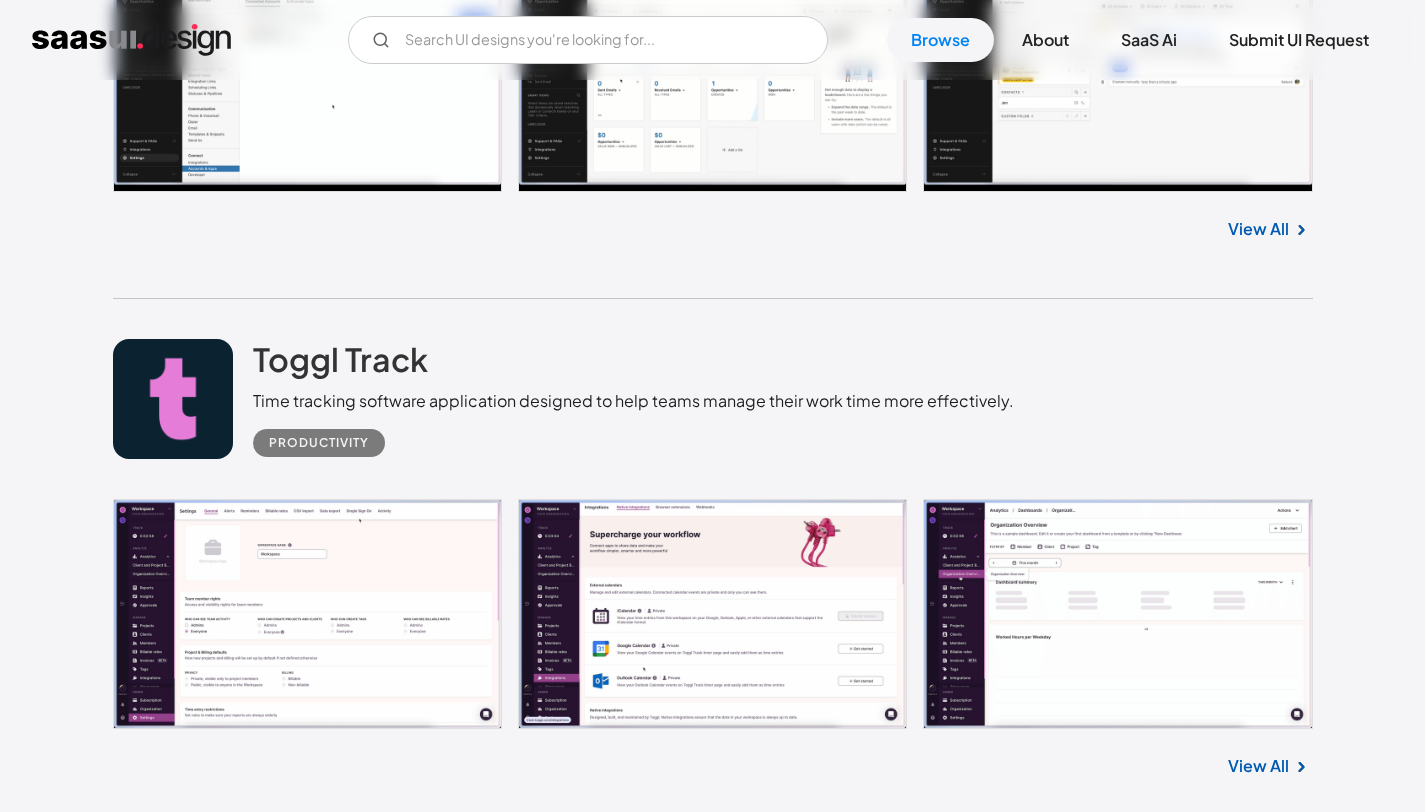 scroll, scrollTop: 8848, scrollLeft: 0, axis: vertical 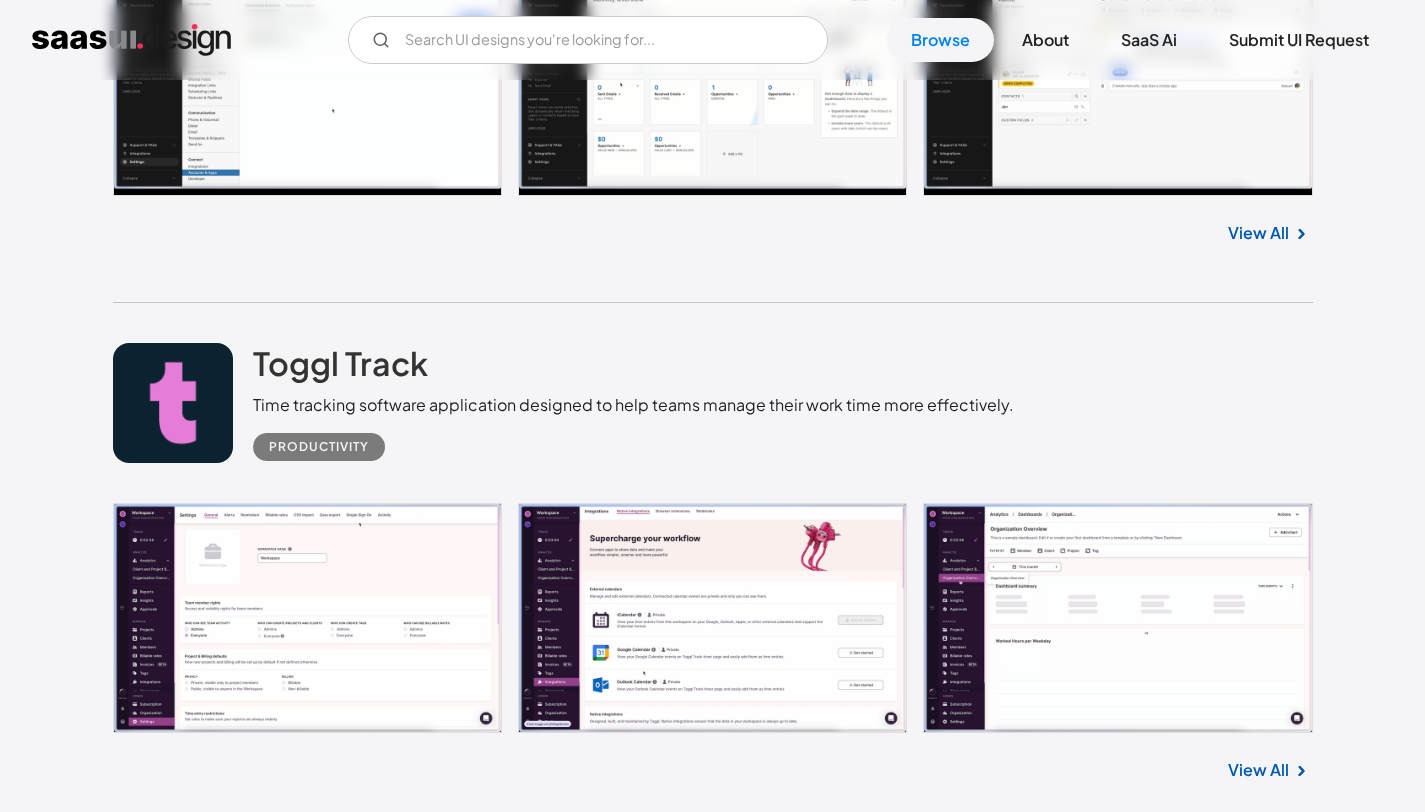 click at bounding box center (713, 4284) 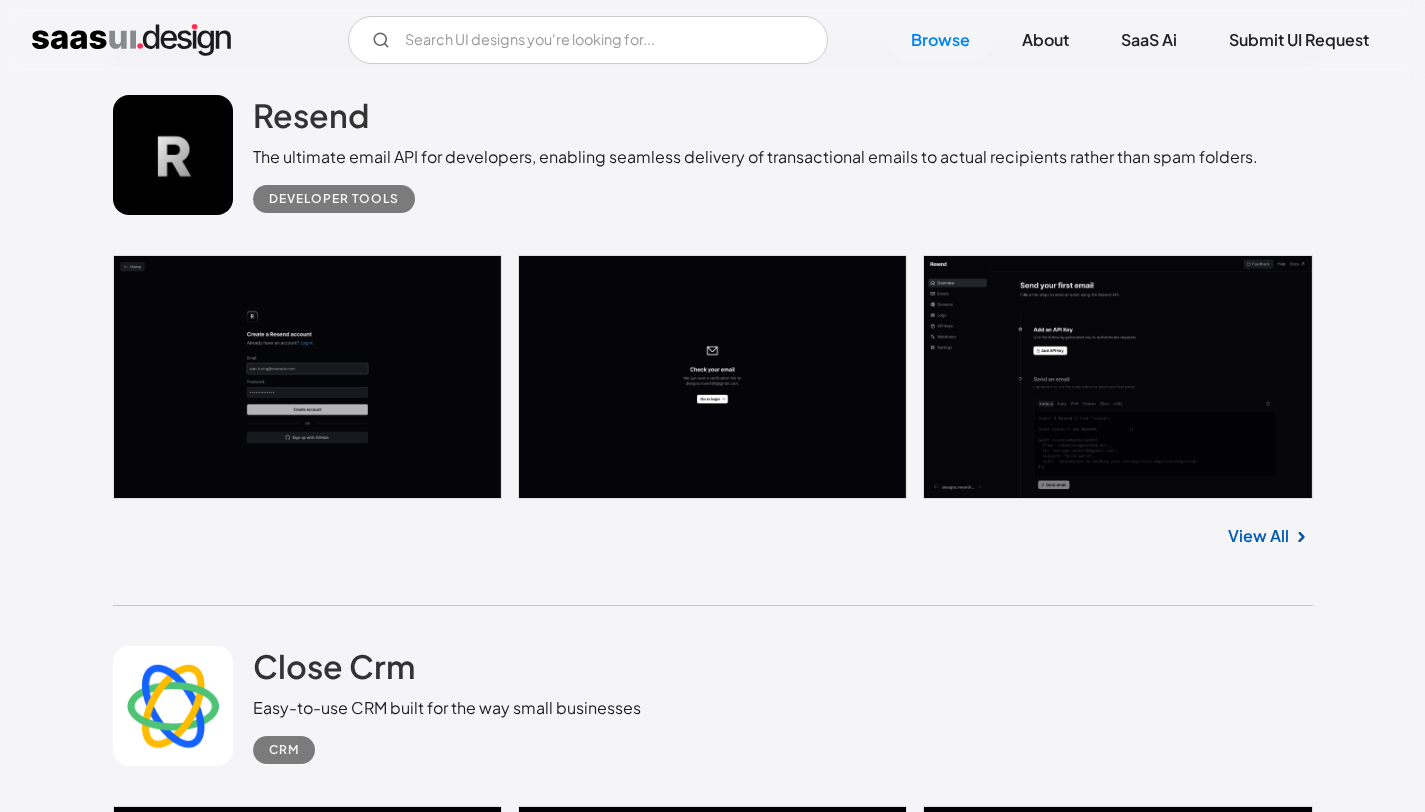 scroll, scrollTop: 8008, scrollLeft: 0, axis: vertical 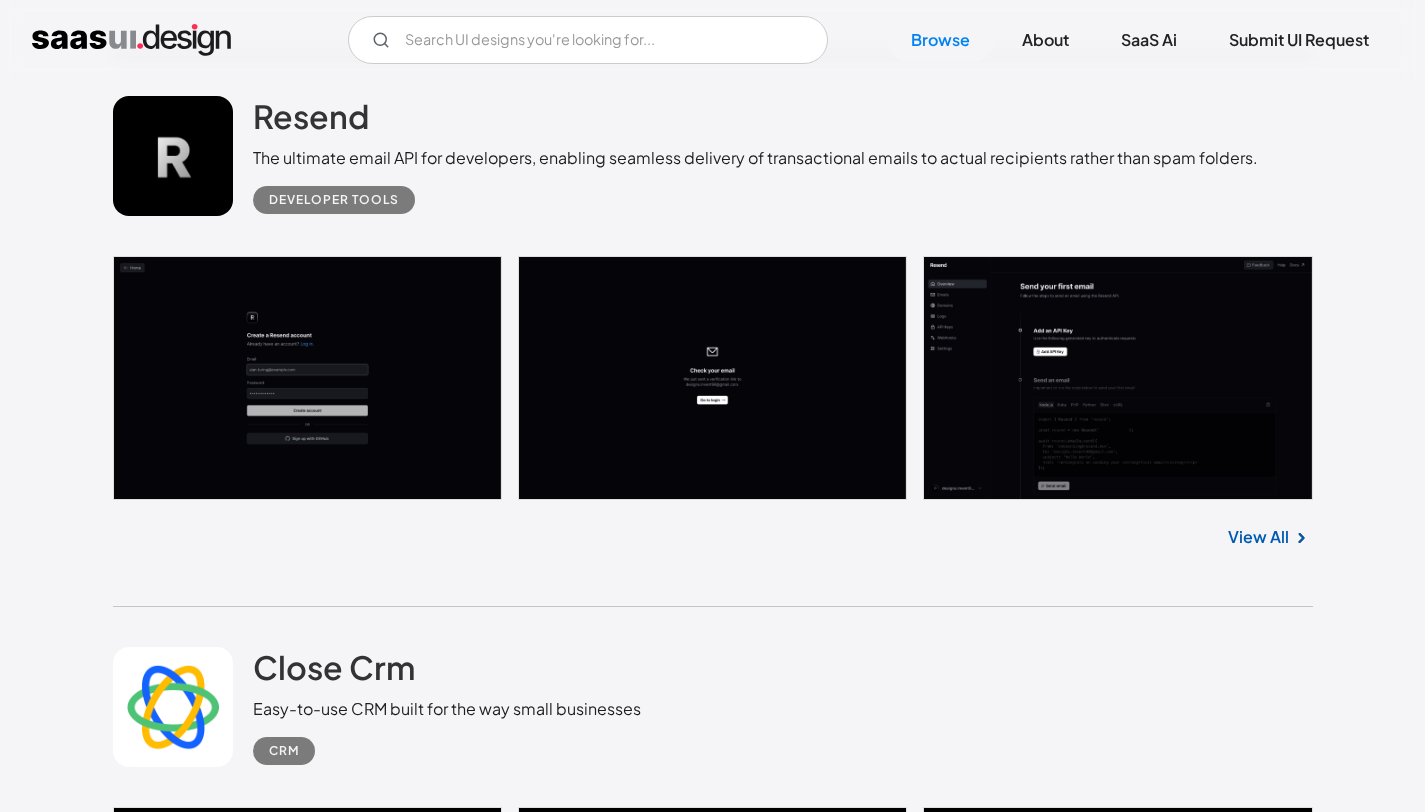 click at bounding box center (713, 4082) 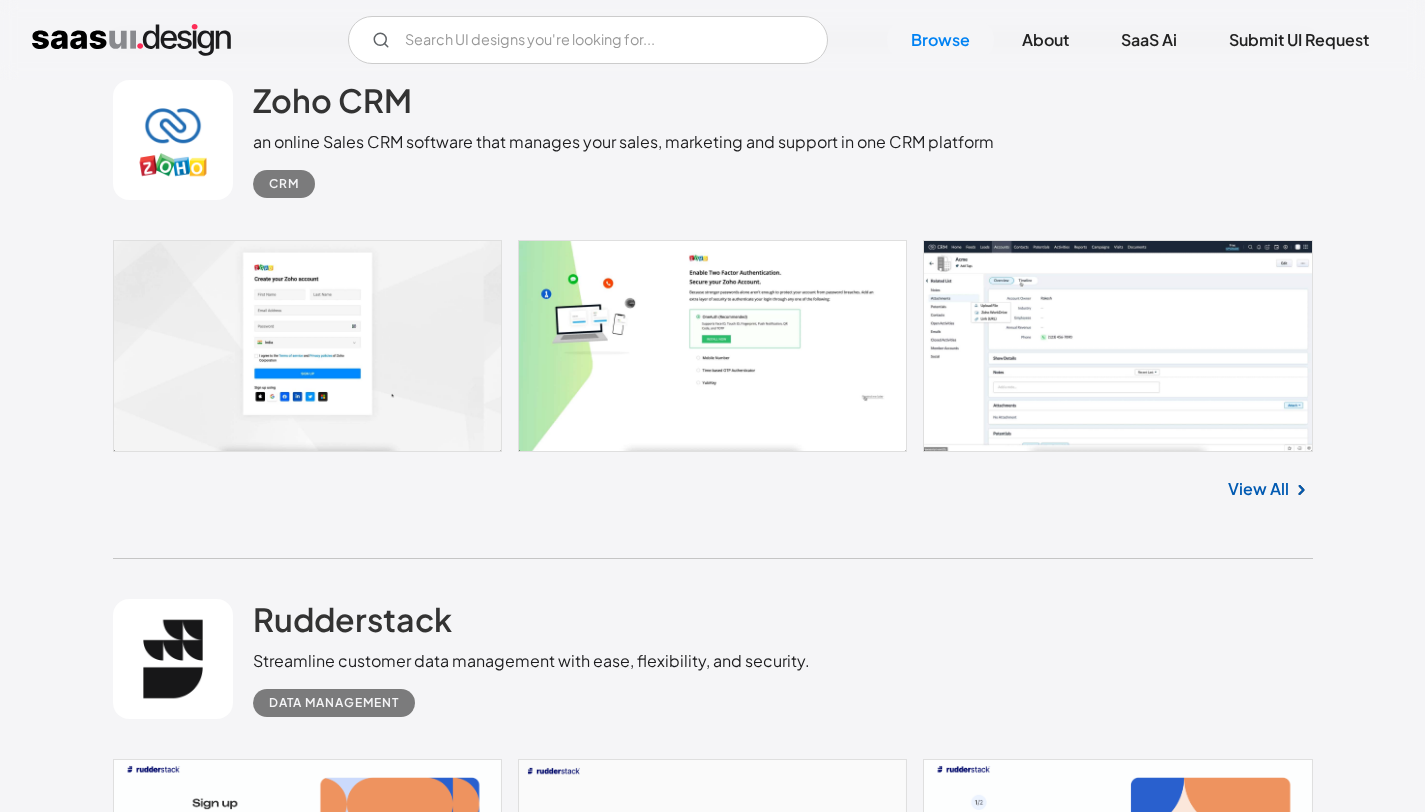 scroll, scrollTop: 6402, scrollLeft: 0, axis: vertical 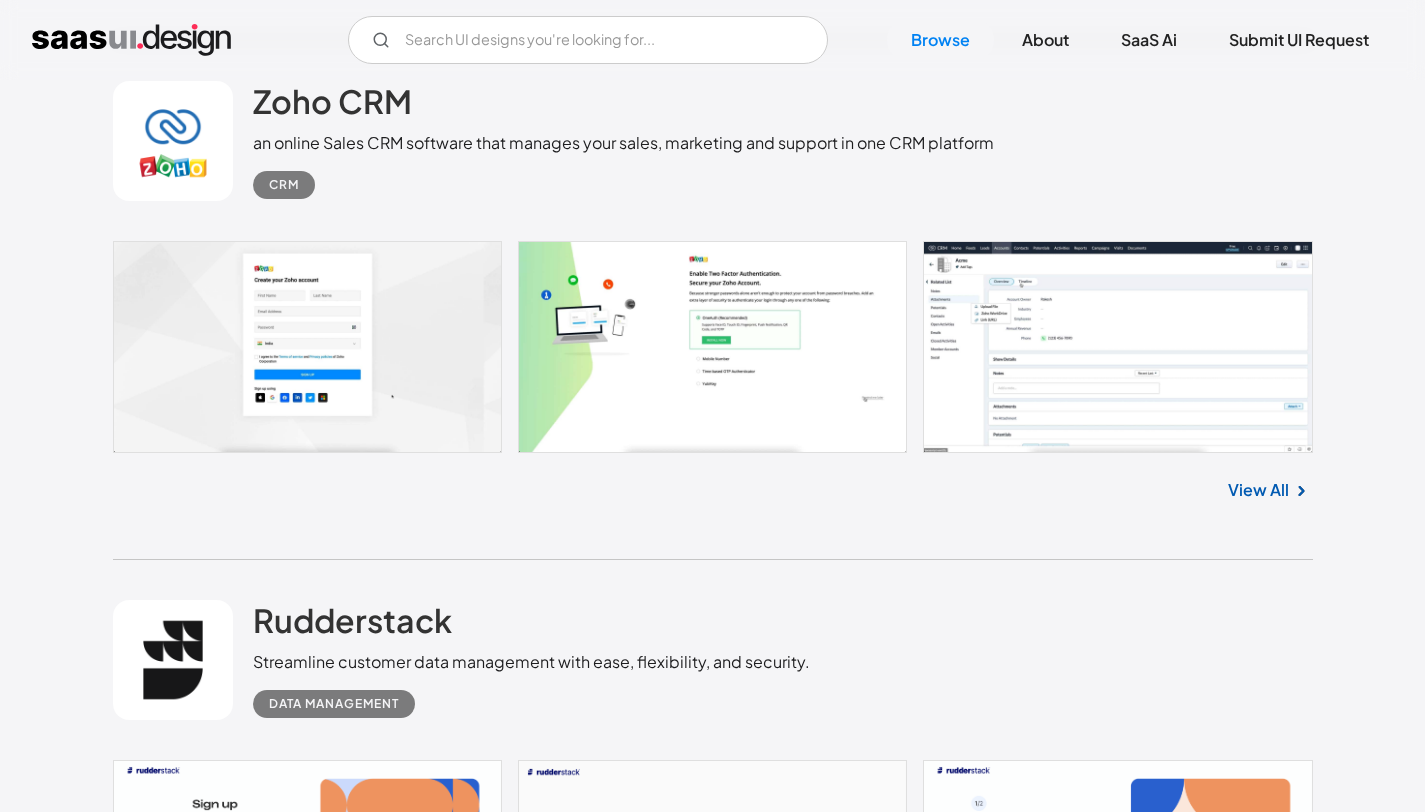 click at bounding box center (713, 3064) 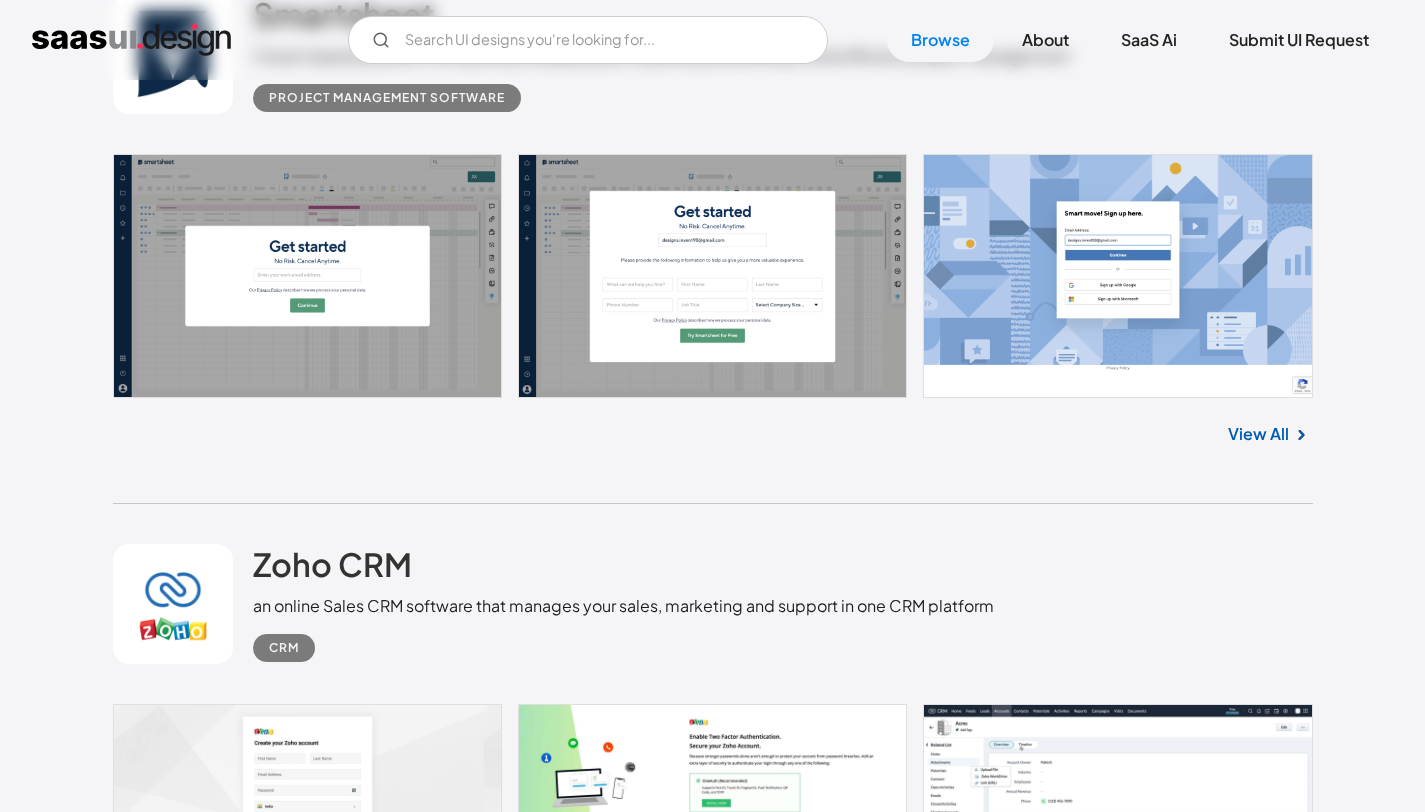 scroll, scrollTop: 5917, scrollLeft: 0, axis: vertical 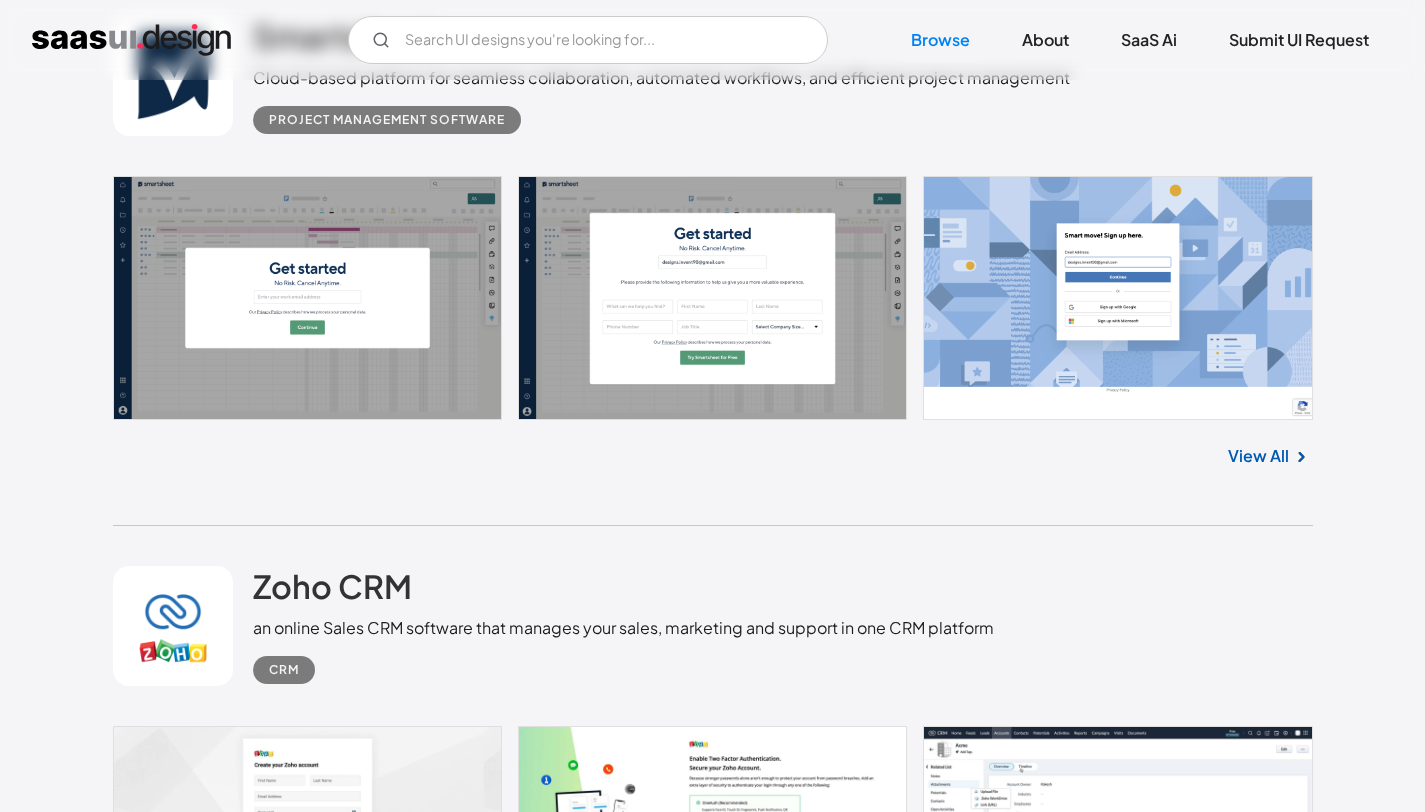 click at bounding box center [713, 3013] 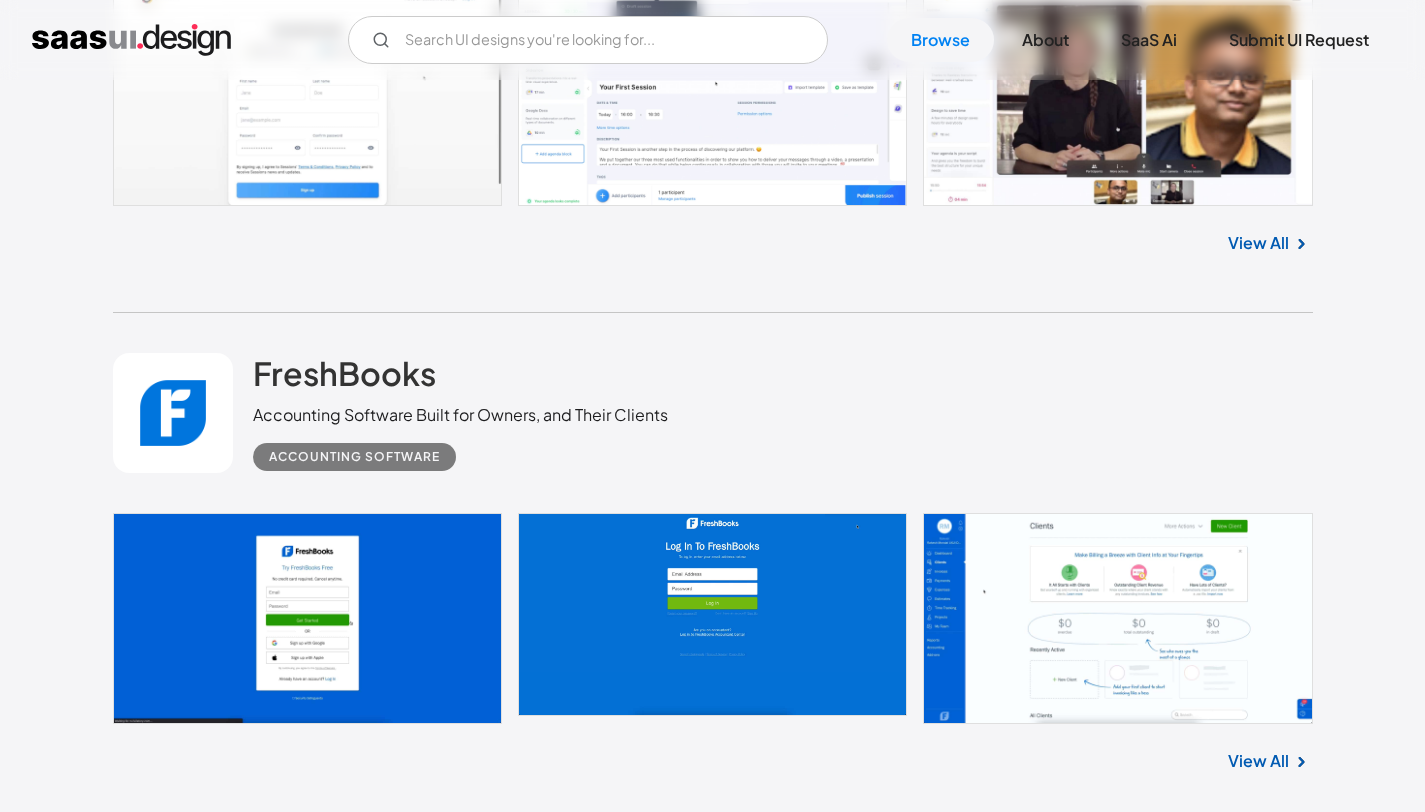 scroll, scrollTop: 4534, scrollLeft: 0, axis: vertical 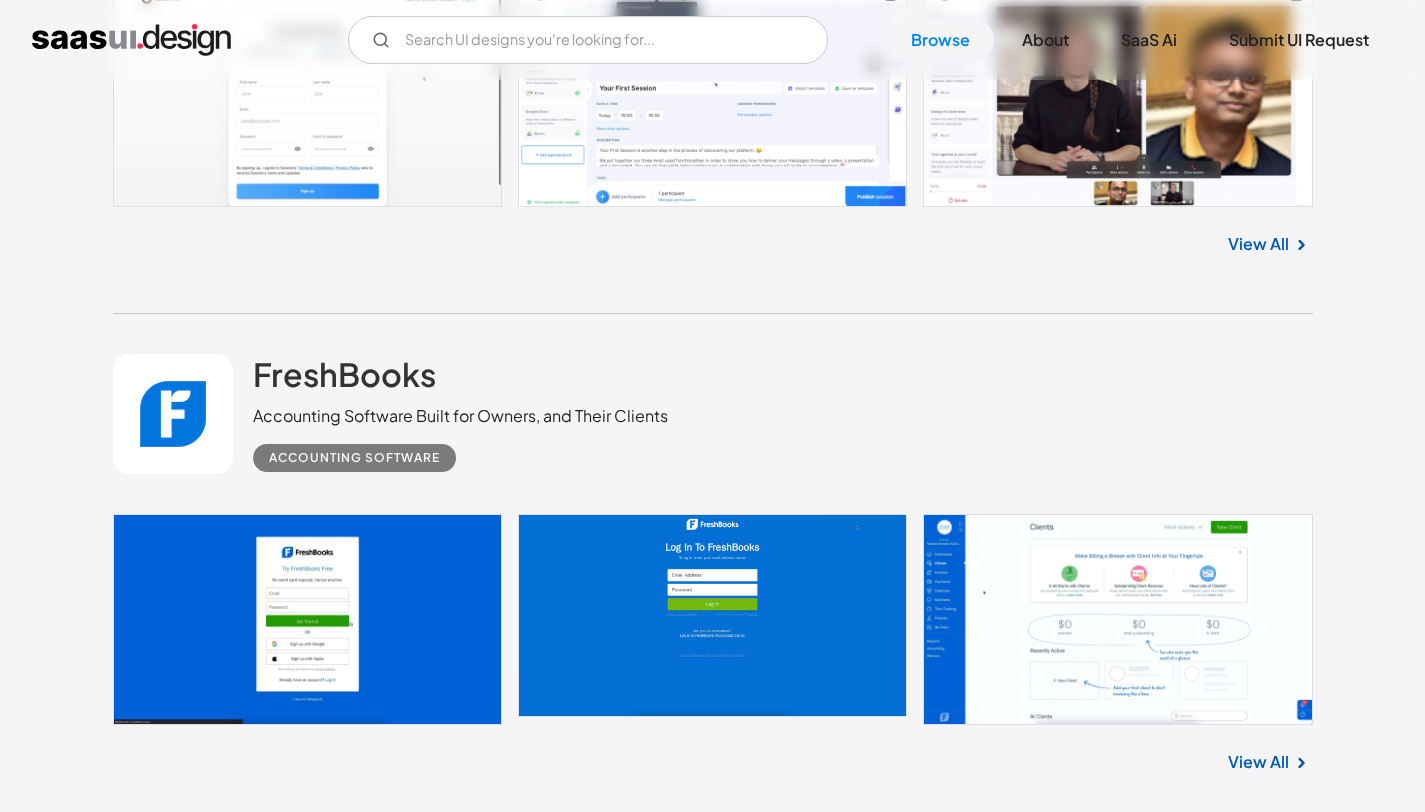 click at bounding box center [713, 2215] 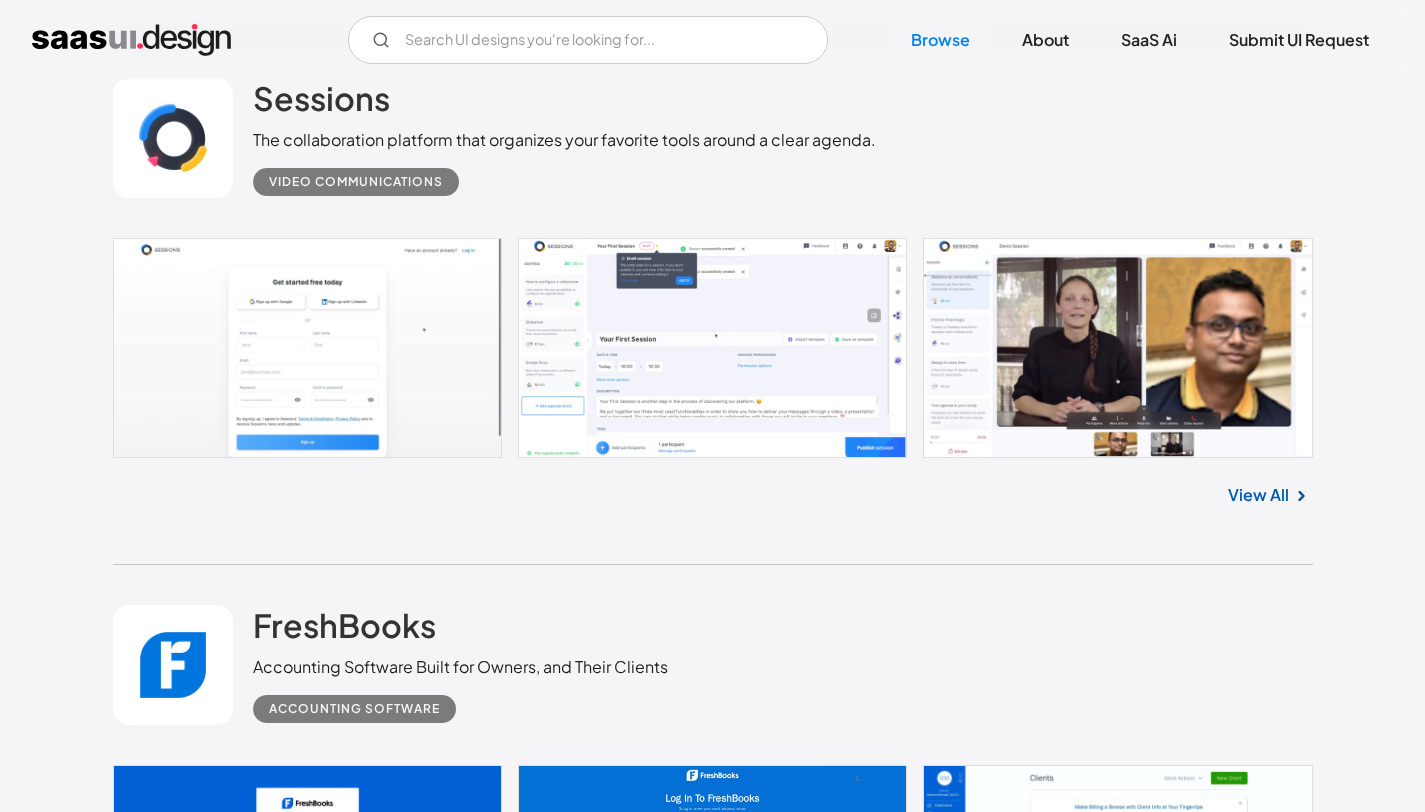scroll, scrollTop: 4284, scrollLeft: 0, axis: vertical 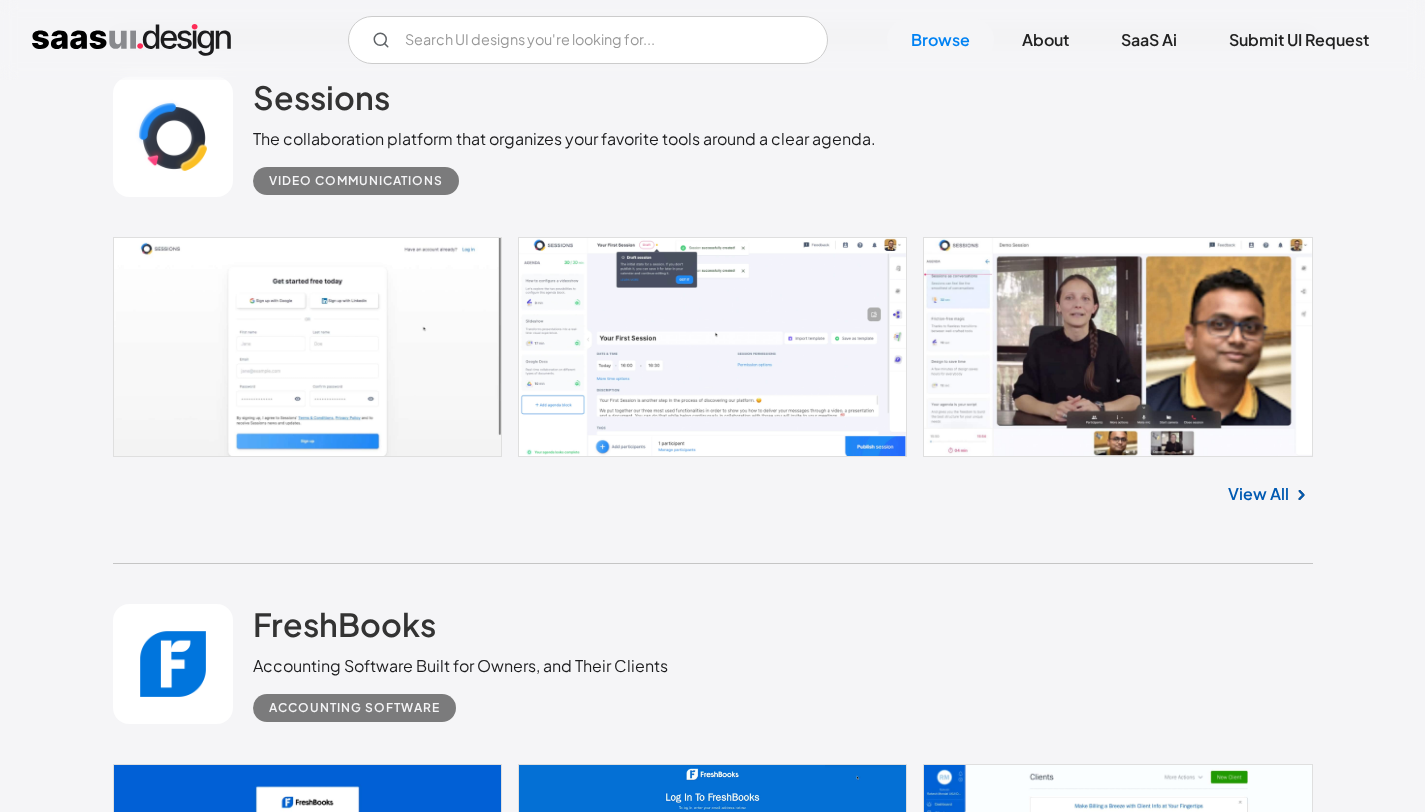 click at bounding box center (713, 1931) 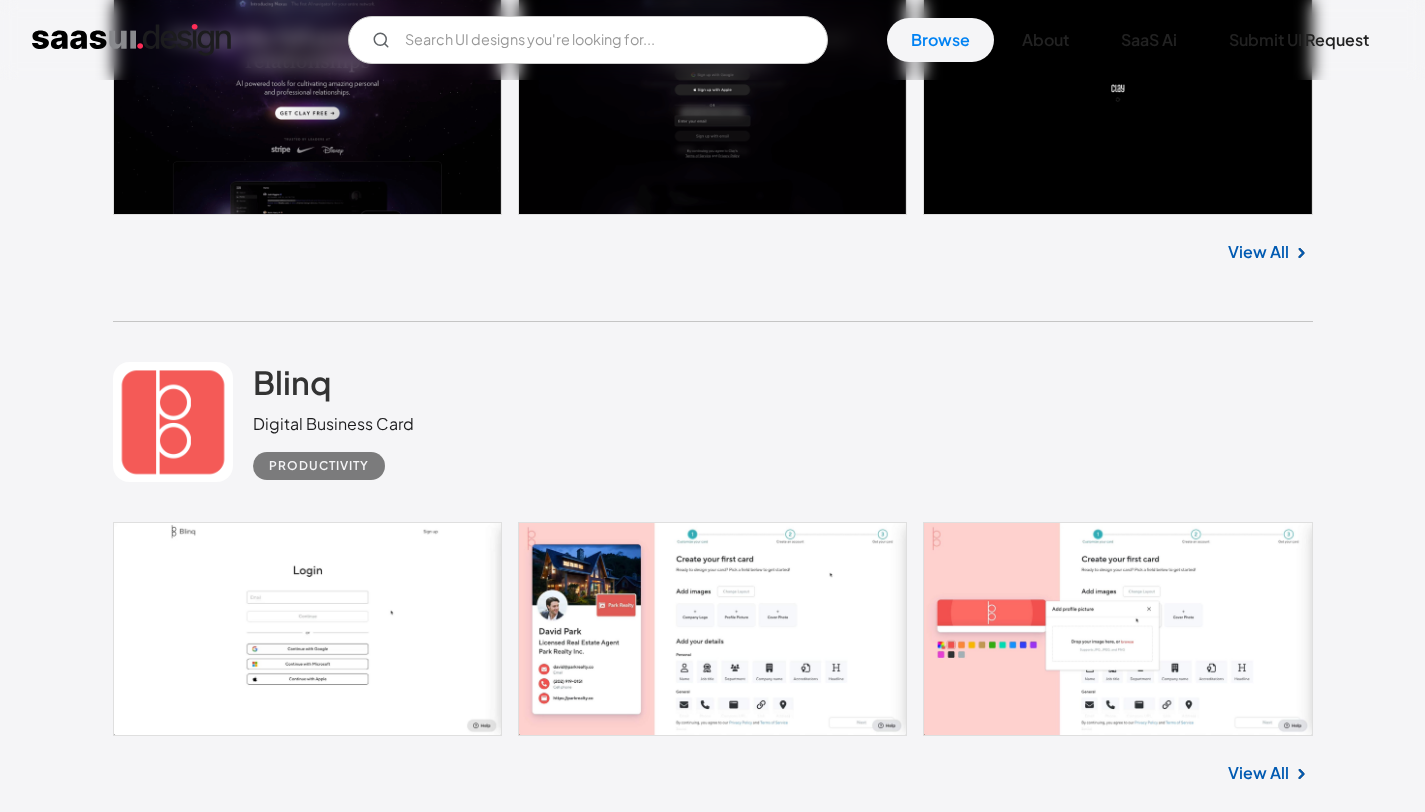 scroll, scrollTop: 2958, scrollLeft: 0, axis: vertical 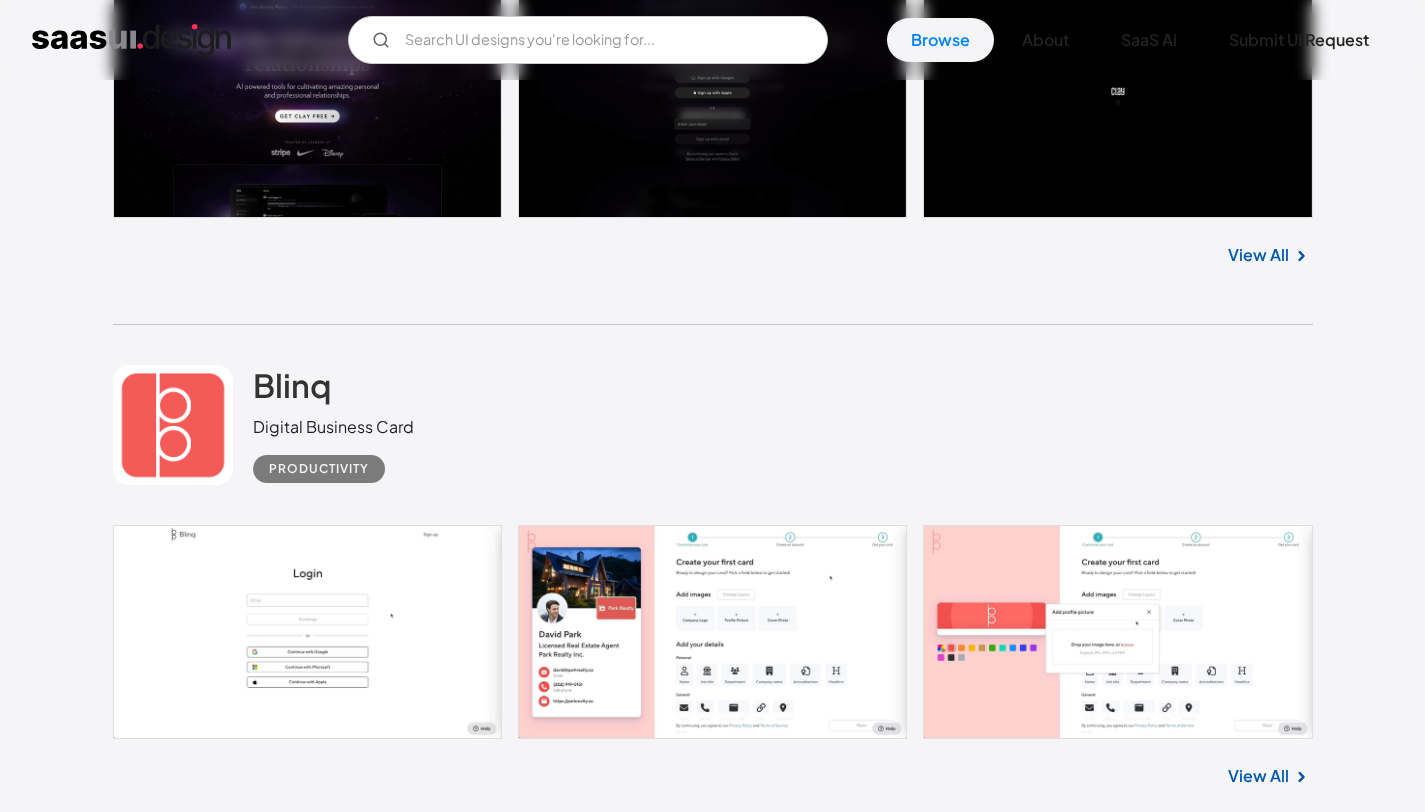 click at bounding box center [713, 1151] 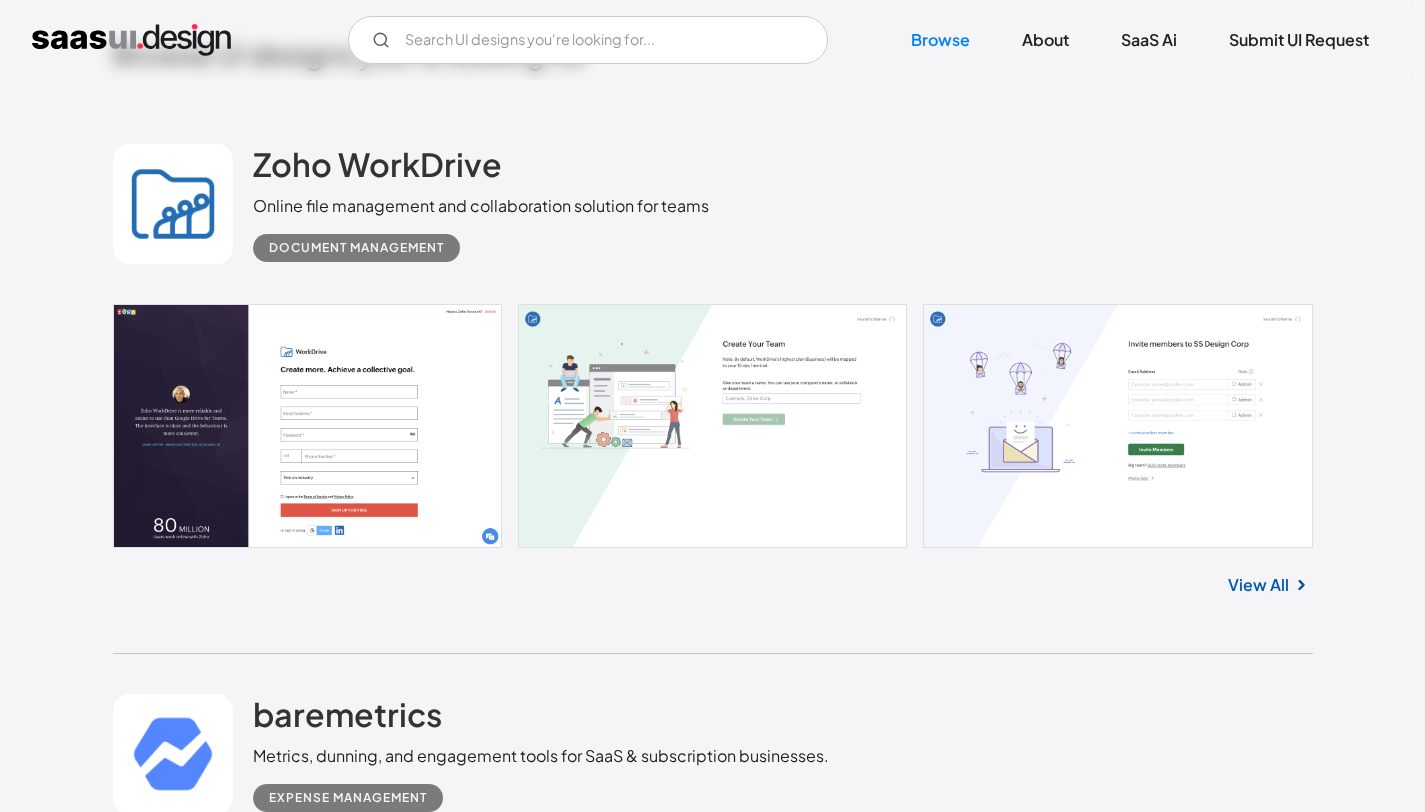 scroll, scrollTop: 535, scrollLeft: 0, axis: vertical 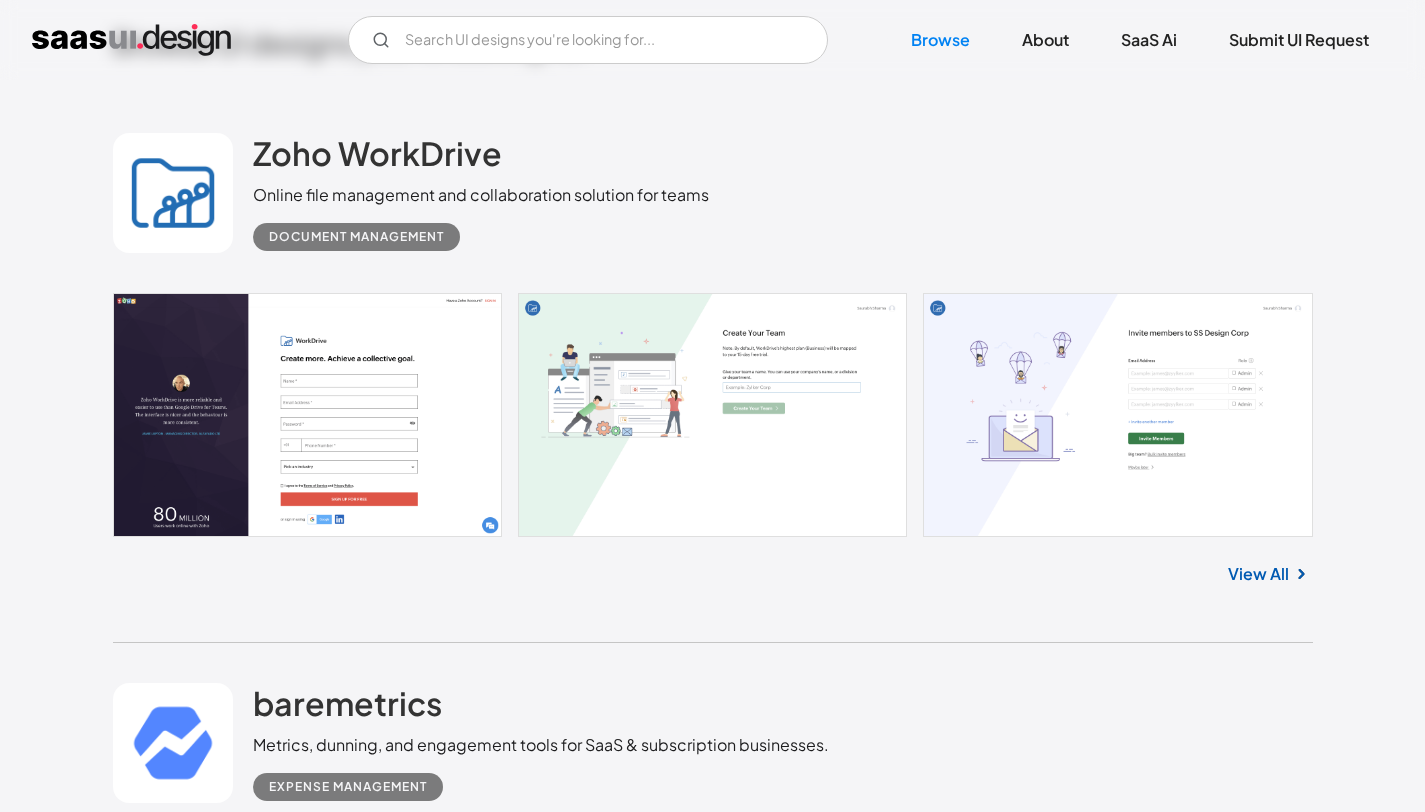 click at bounding box center [713, 415] 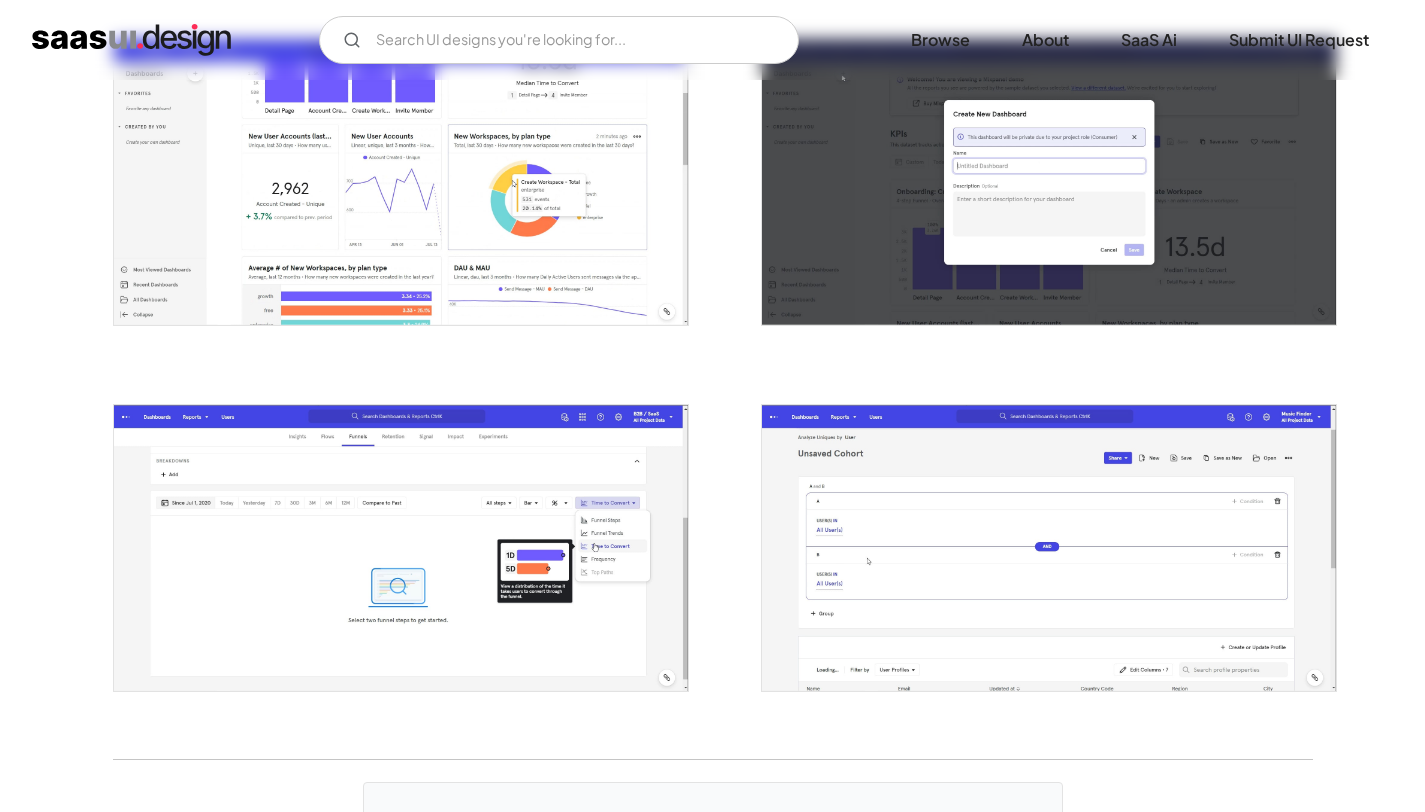 scroll, scrollTop: 3359, scrollLeft: 0, axis: vertical 